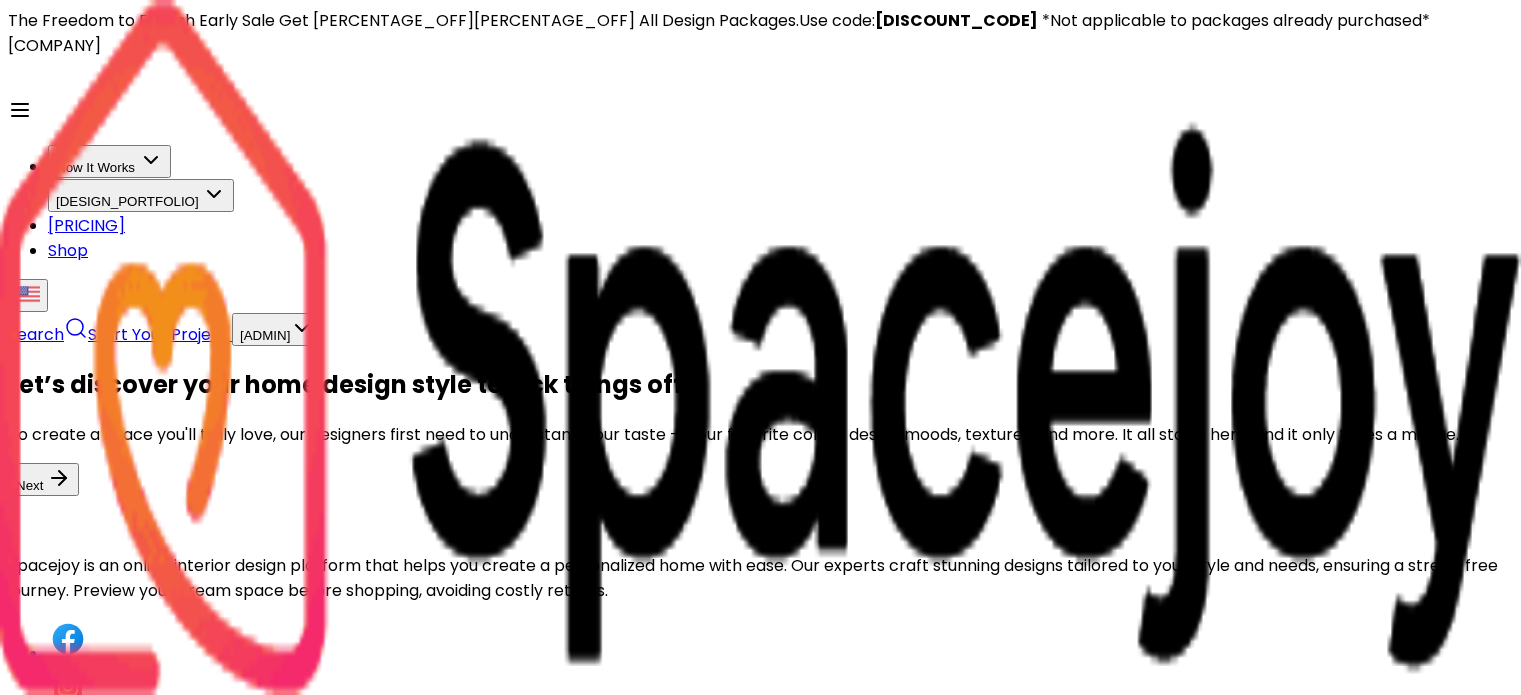 scroll, scrollTop: 0, scrollLeft: 0, axis: both 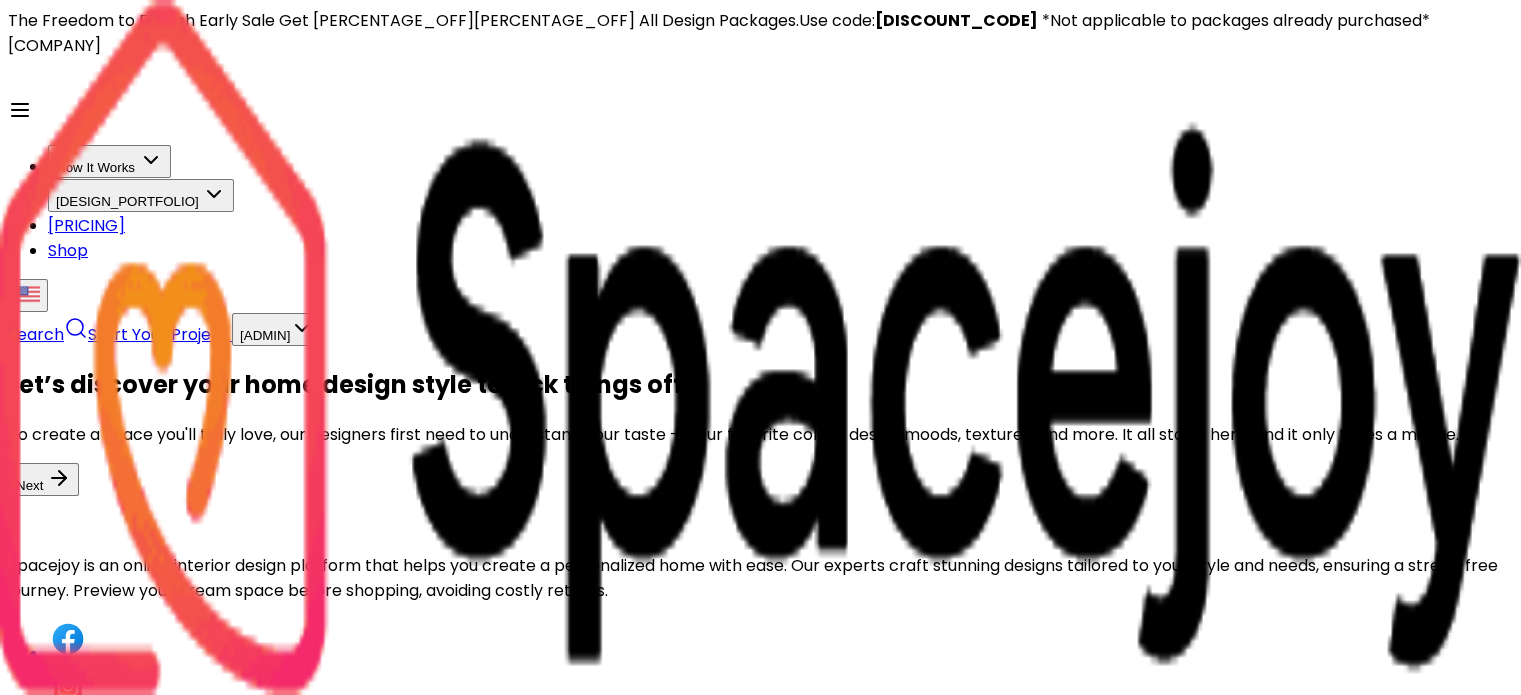 click on "Next" at bounding box center [43, 479] 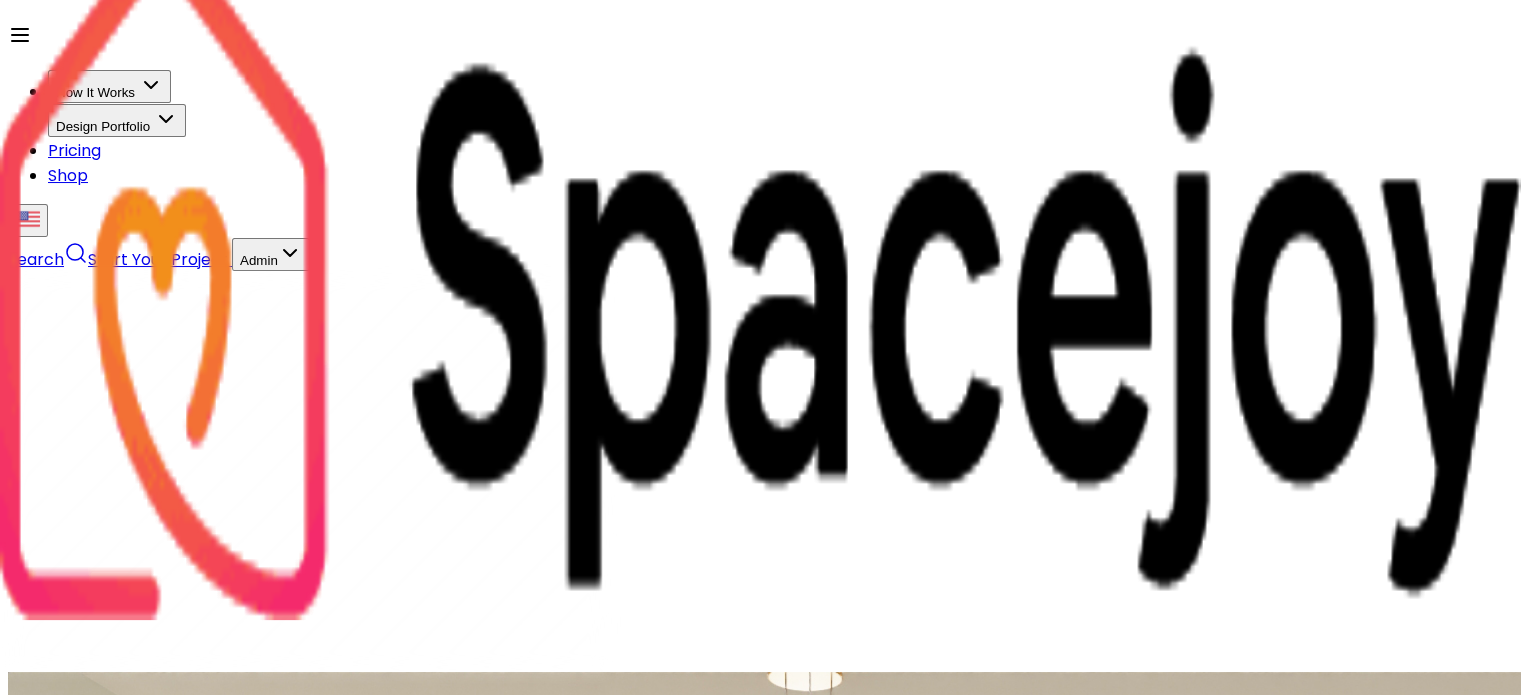 scroll, scrollTop: 0, scrollLeft: 0, axis: both 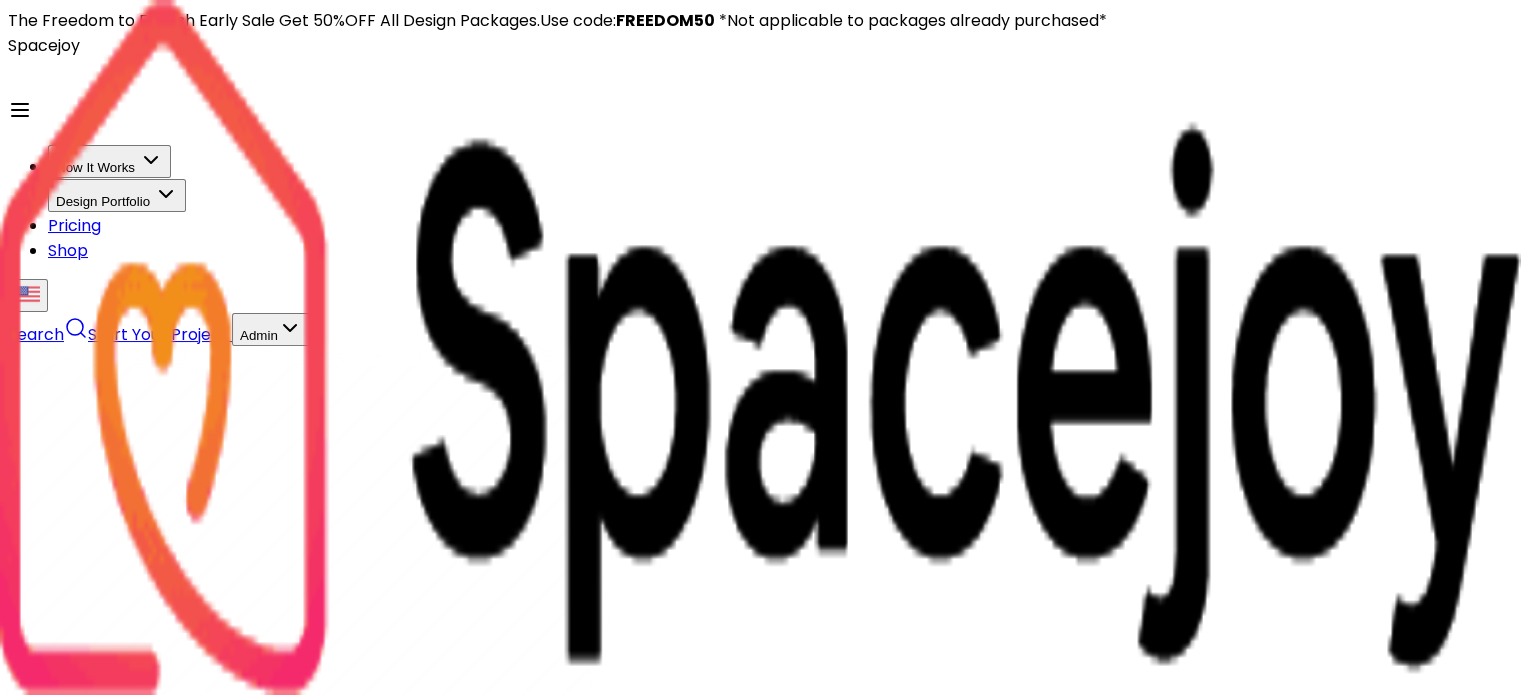 drag, startPoint x: 134, startPoint y: 151, endPoint x: 1100, endPoint y: 415, distance: 1001.425 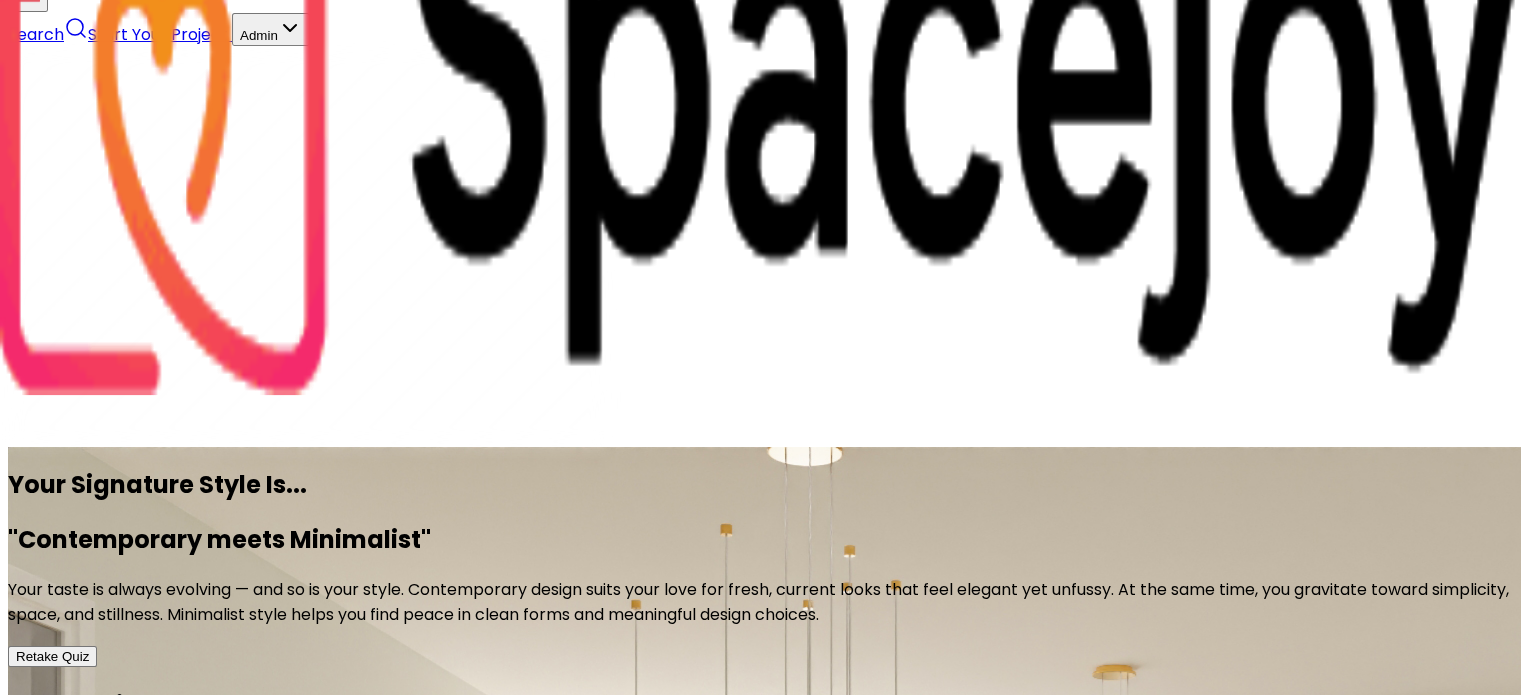 scroll, scrollTop: 0, scrollLeft: 0, axis: both 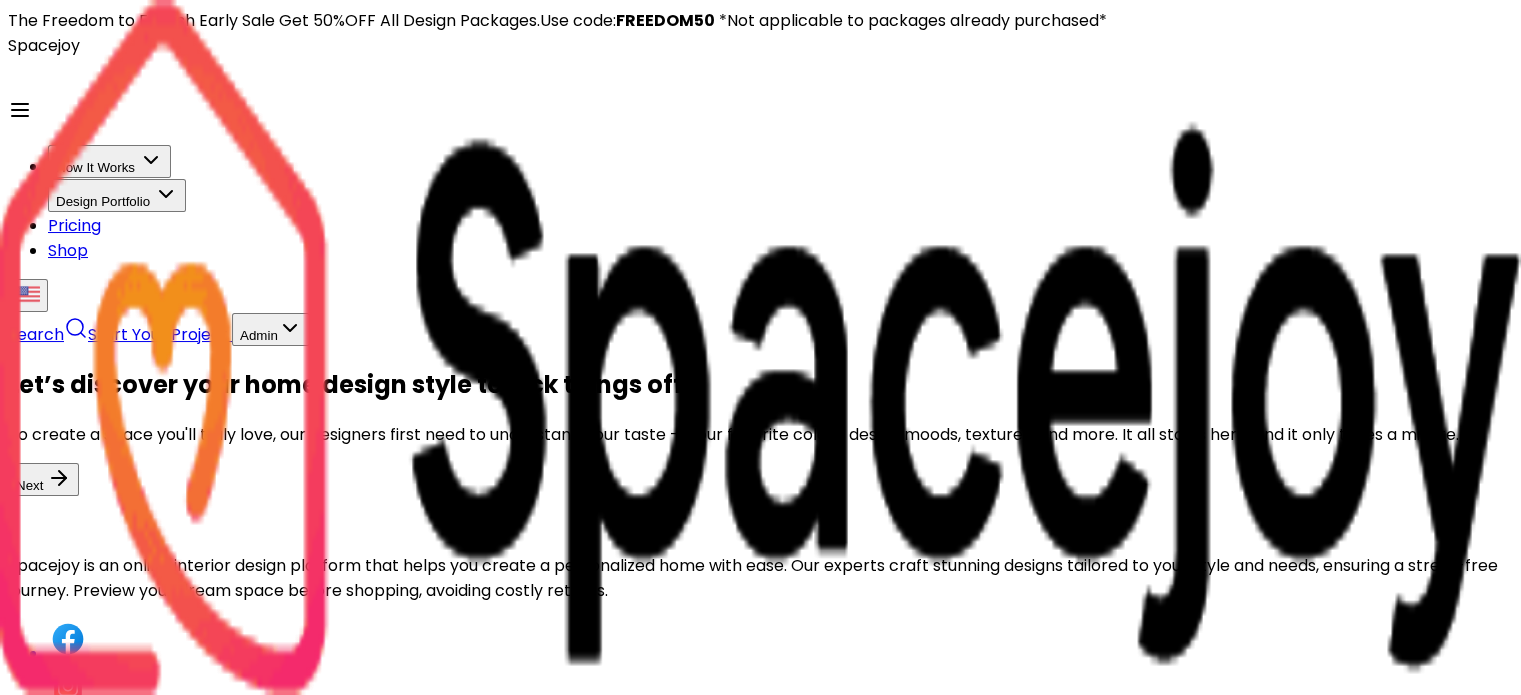 click on "Next" at bounding box center [43, 479] 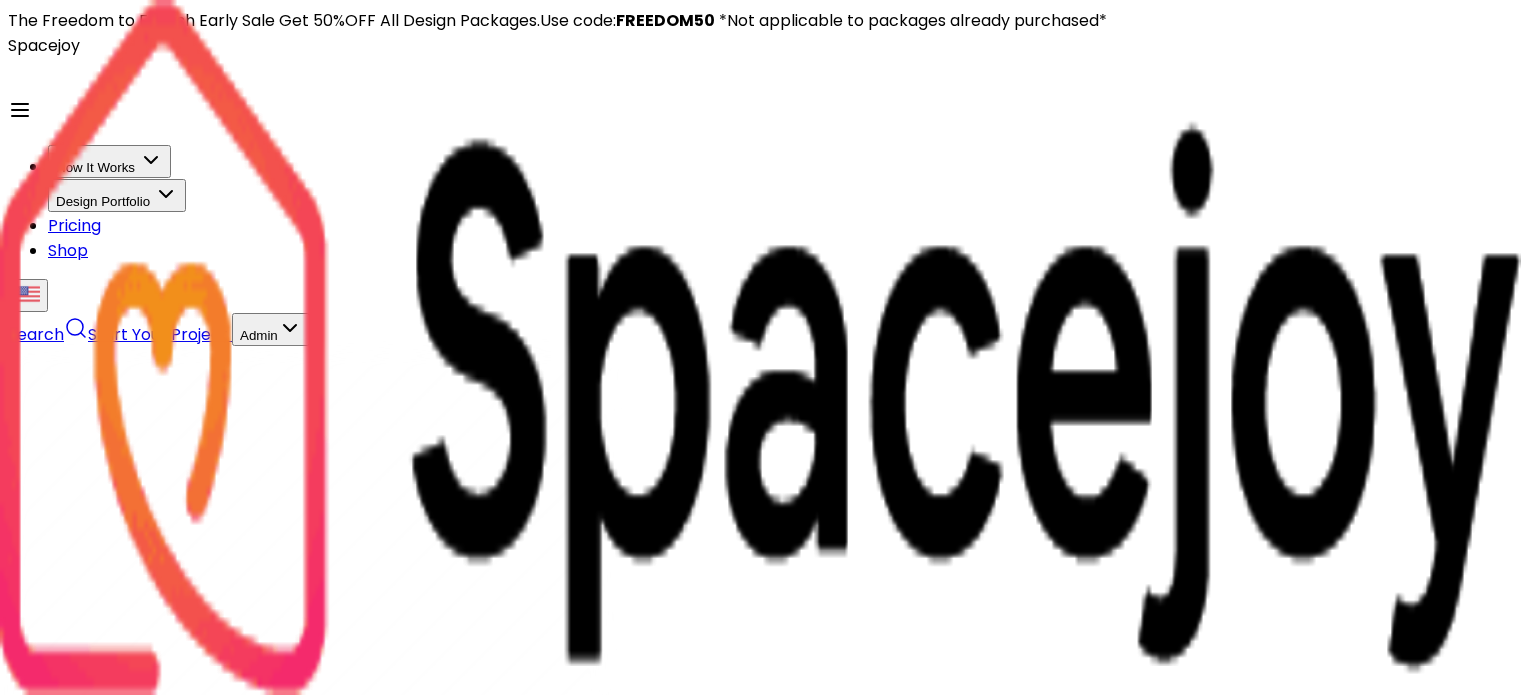 scroll, scrollTop: 0, scrollLeft: 0, axis: both 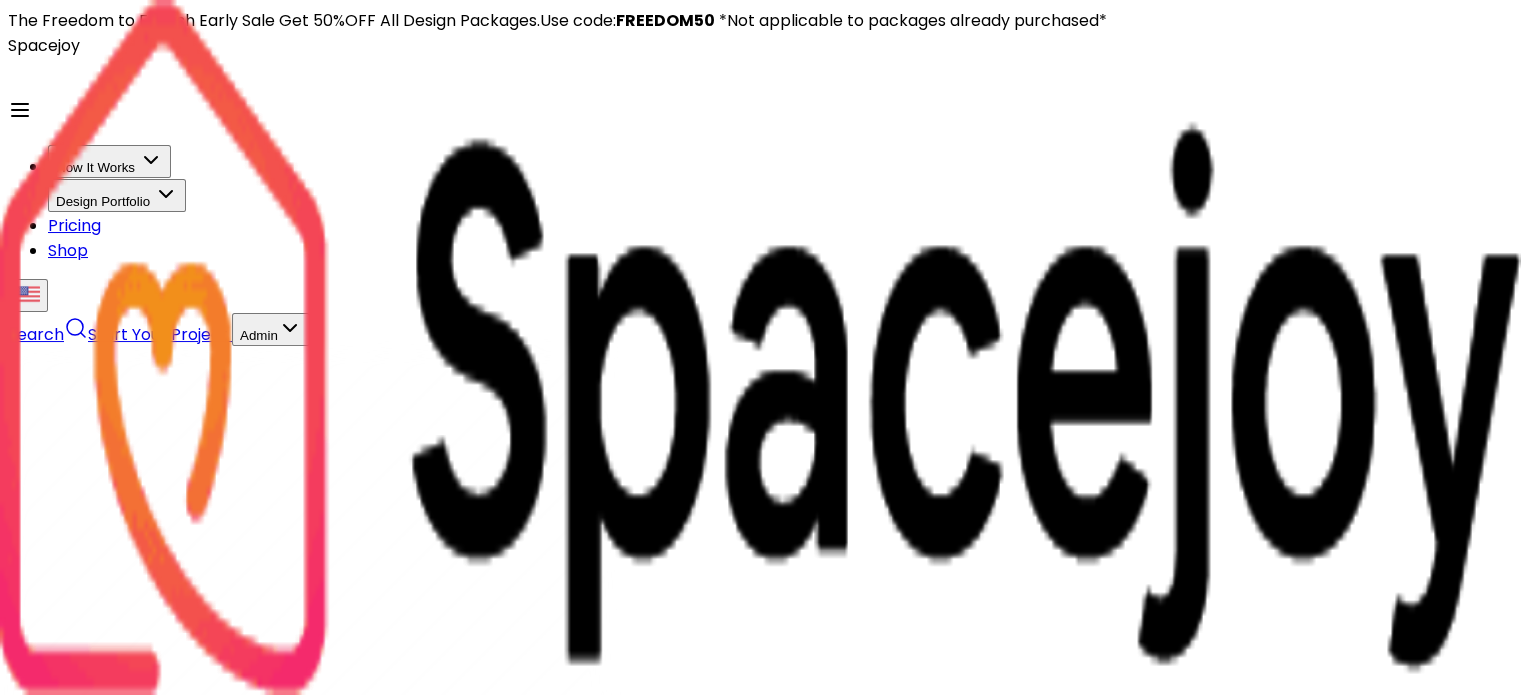 drag, startPoint x: 904, startPoint y: 219, endPoint x: 1247, endPoint y: 219, distance: 343 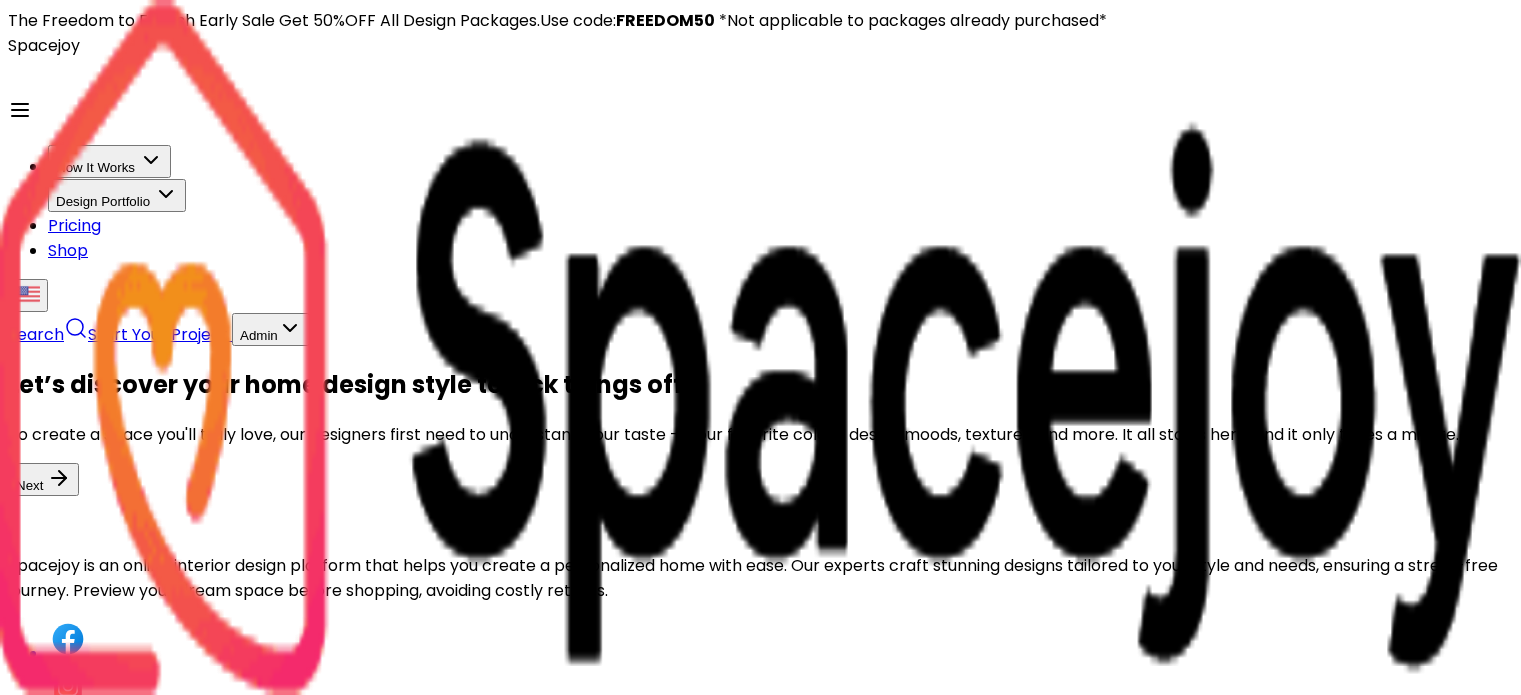 scroll, scrollTop: 0, scrollLeft: 0, axis: both 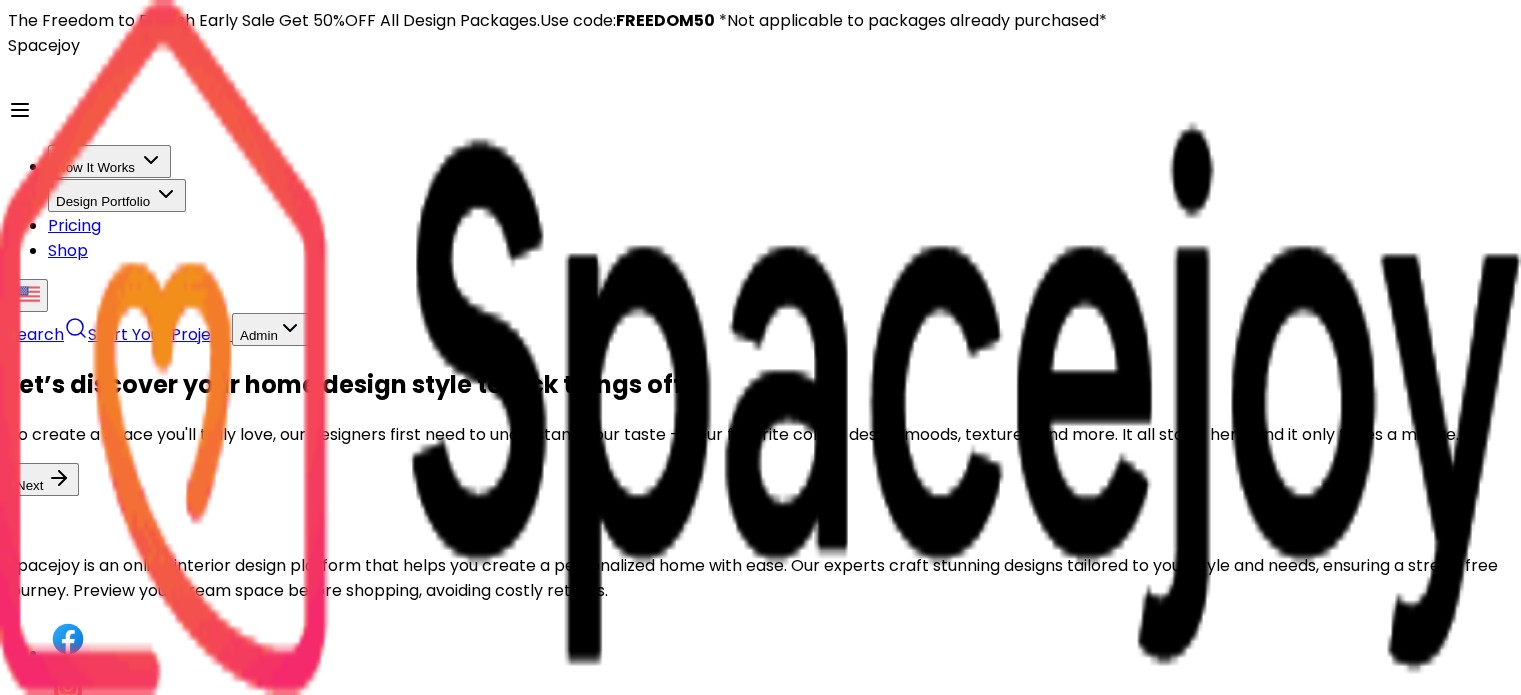click at bounding box center (59, 478) 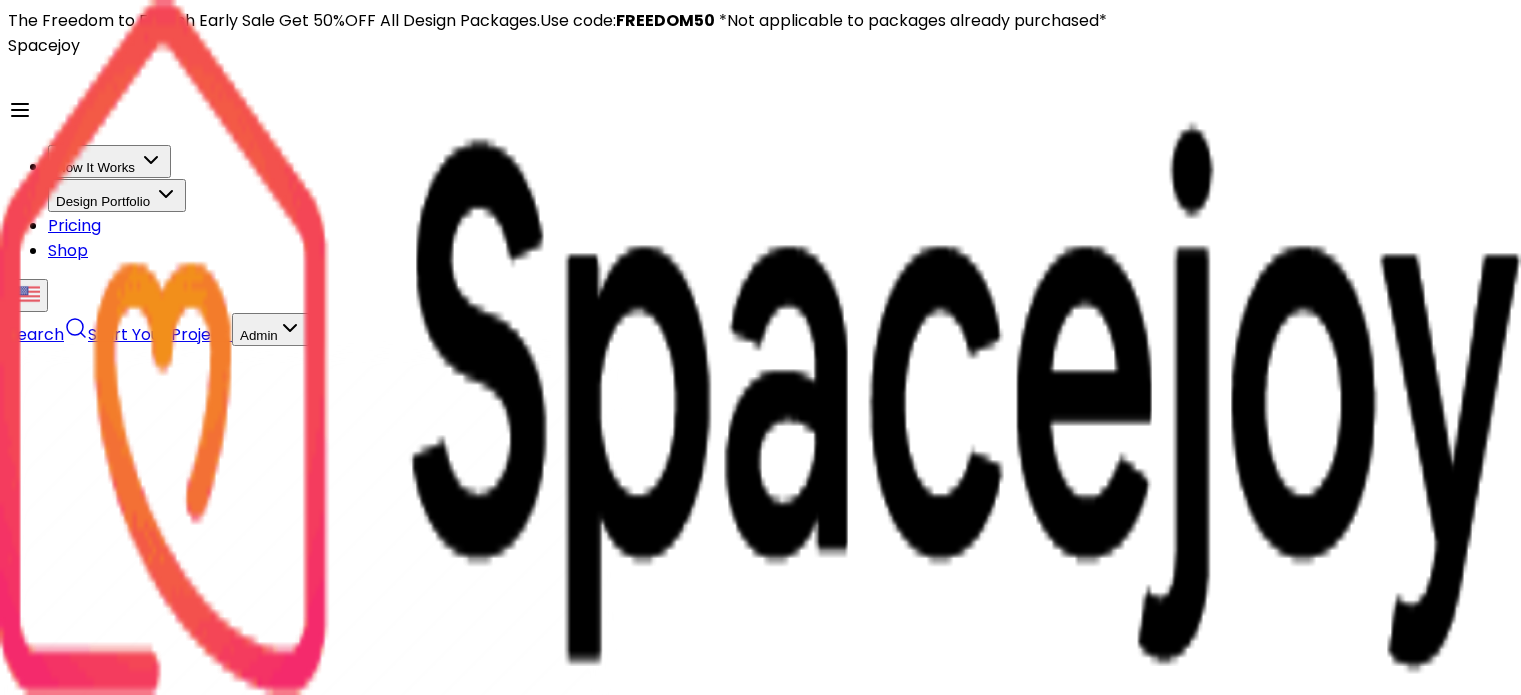 scroll, scrollTop: 0, scrollLeft: 0, axis: both 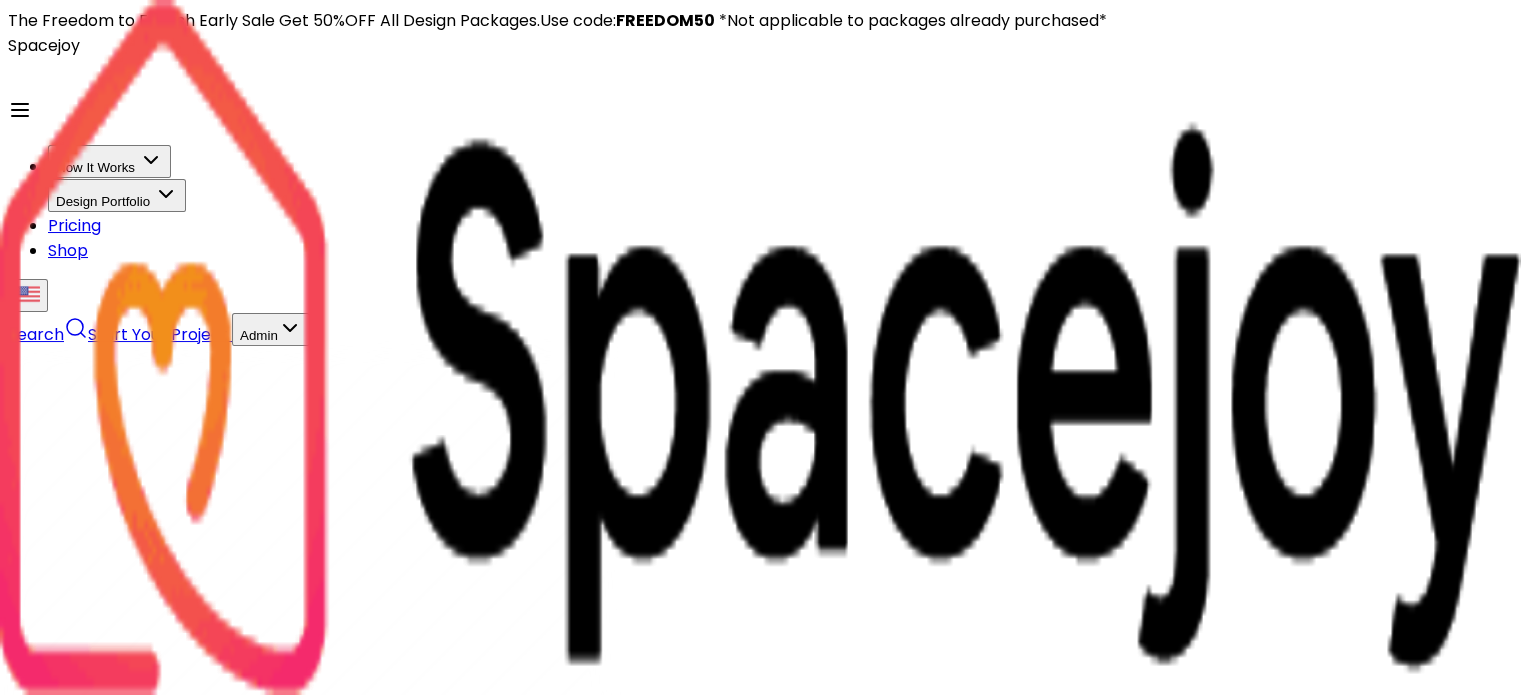 drag, startPoint x: 784, startPoint y: 219, endPoint x: 1329, endPoint y: 196, distance: 545.4851 